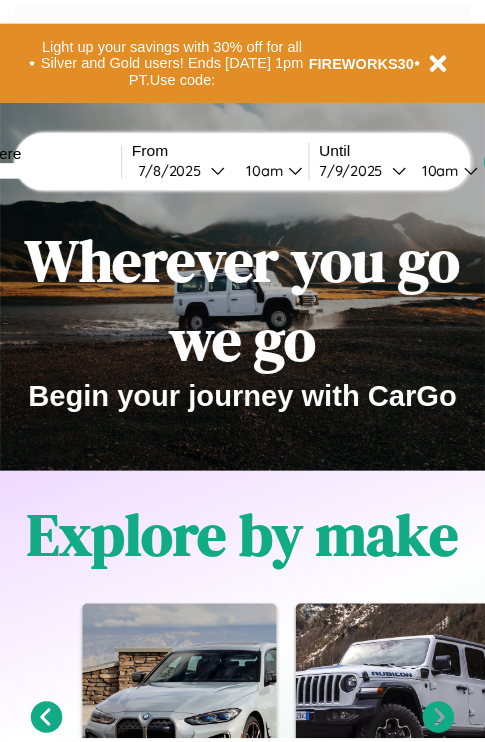 scroll, scrollTop: 0, scrollLeft: 0, axis: both 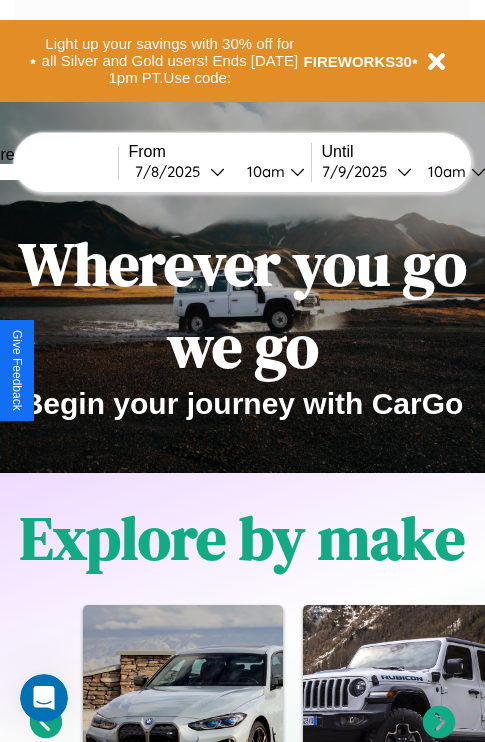click at bounding box center (43, 172) 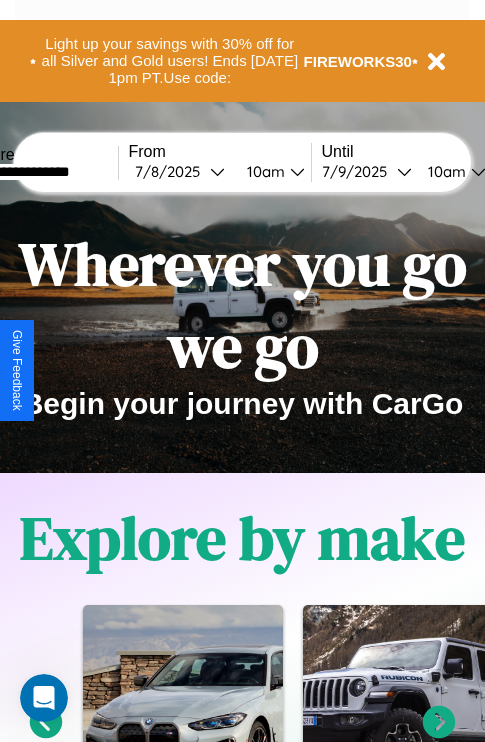 type on "**********" 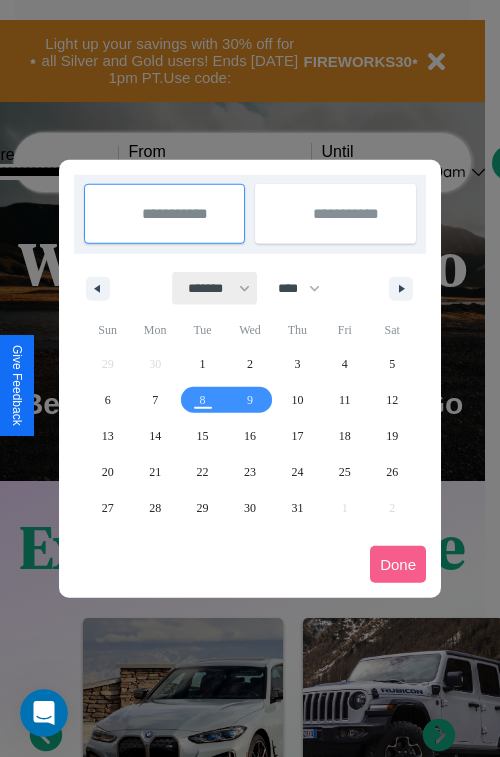 click on "******* ******** ***** ***** *** **** **** ****** ********* ******* ******** ********" at bounding box center [215, 288] 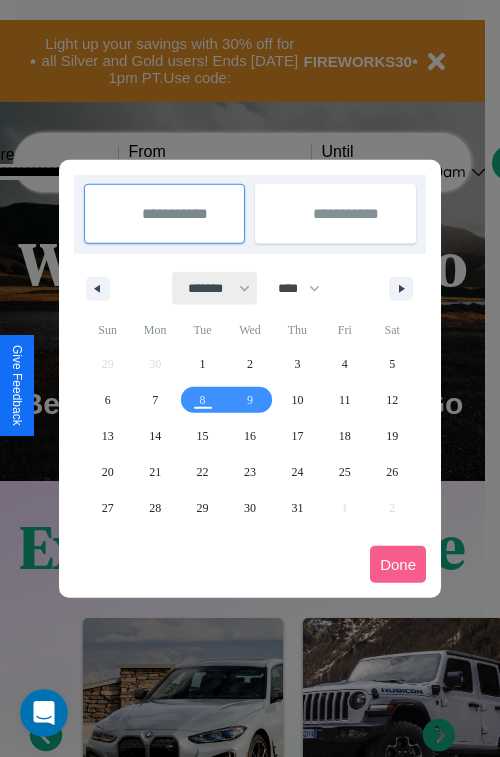 select on "*" 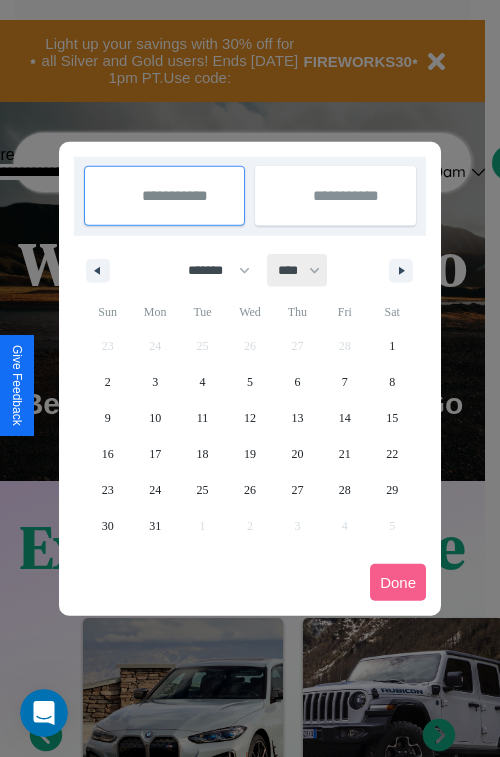 click on "**** **** **** **** **** **** **** **** **** **** **** **** **** **** **** **** **** **** **** **** **** **** **** **** **** **** **** **** **** **** **** **** **** **** **** **** **** **** **** **** **** **** **** **** **** **** **** **** **** **** **** **** **** **** **** **** **** **** **** **** **** **** **** **** **** **** **** **** **** **** **** **** **** **** **** **** **** **** **** **** **** **** **** **** **** **** **** **** **** **** **** **** **** **** **** **** **** **** **** **** **** **** **** **** **** **** **** **** **** **** **** **** **** **** **** **** **** **** **** **** ****" at bounding box center [298, 270] 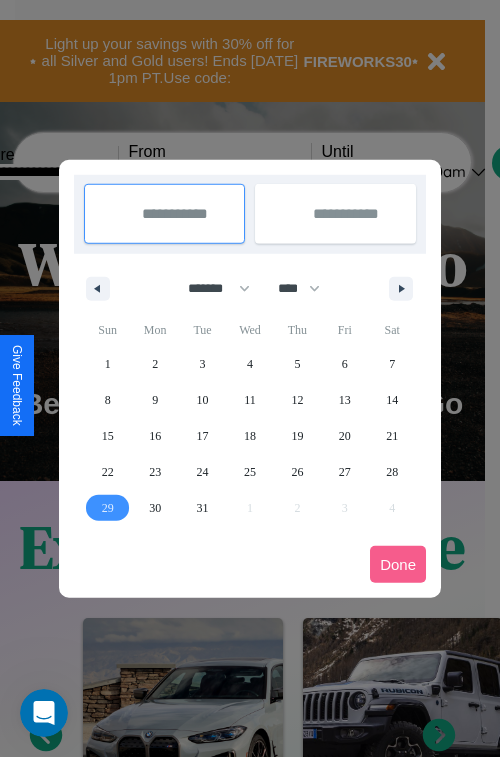 click on "29" at bounding box center (108, 508) 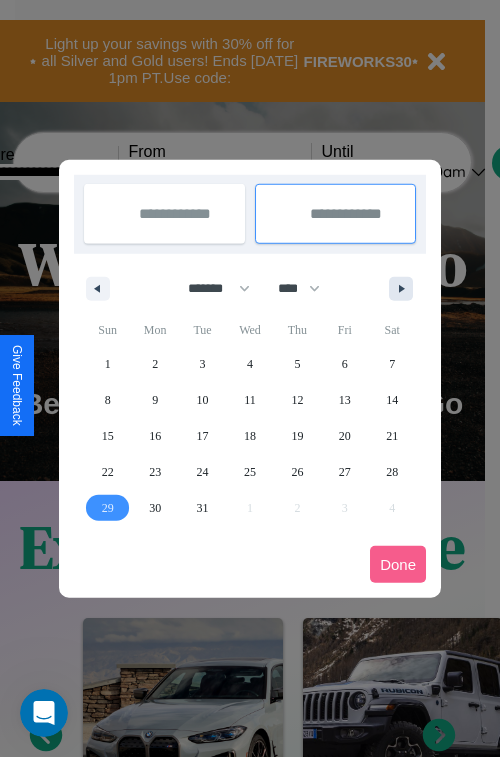 click at bounding box center (405, 289) 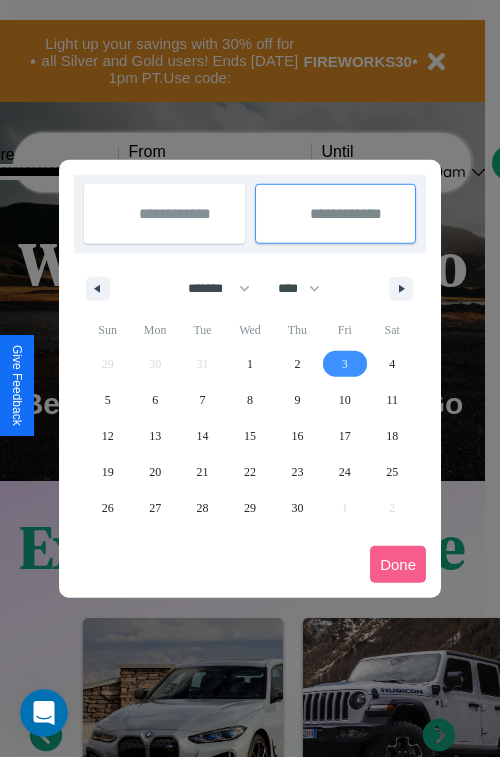 click on "3" at bounding box center [345, 364] 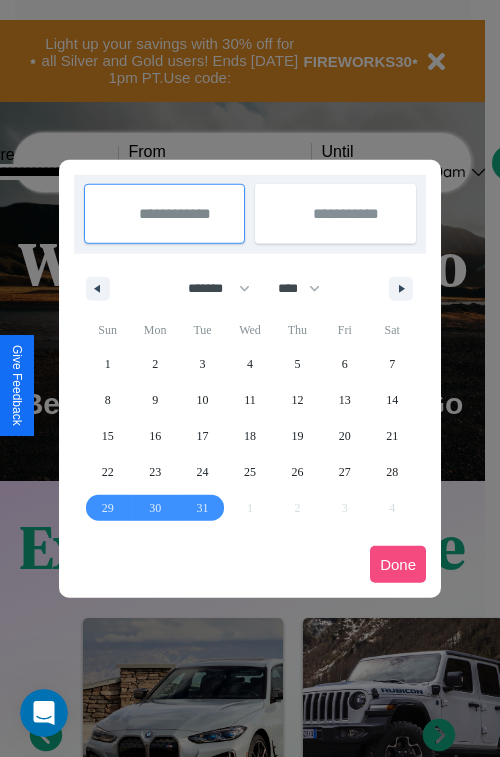 click on "Done" at bounding box center [398, 564] 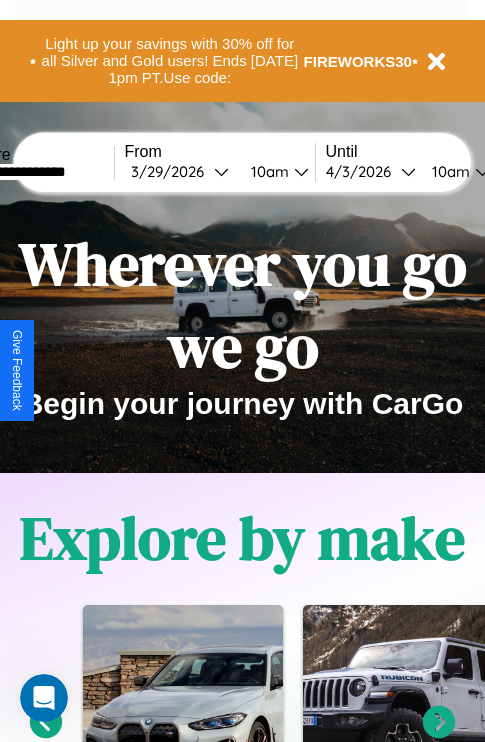 scroll, scrollTop: 0, scrollLeft: 72, axis: horizontal 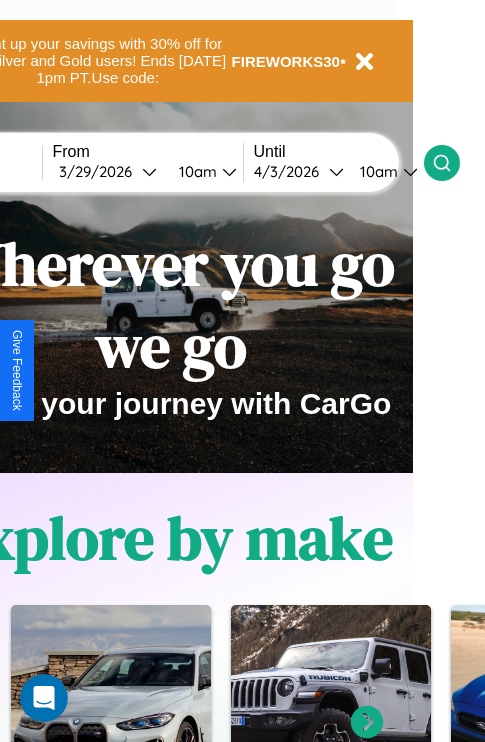 click 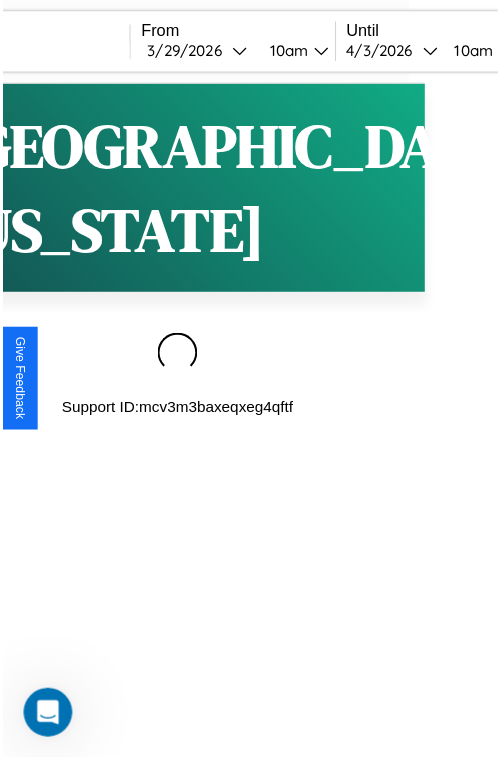 scroll, scrollTop: 0, scrollLeft: 0, axis: both 